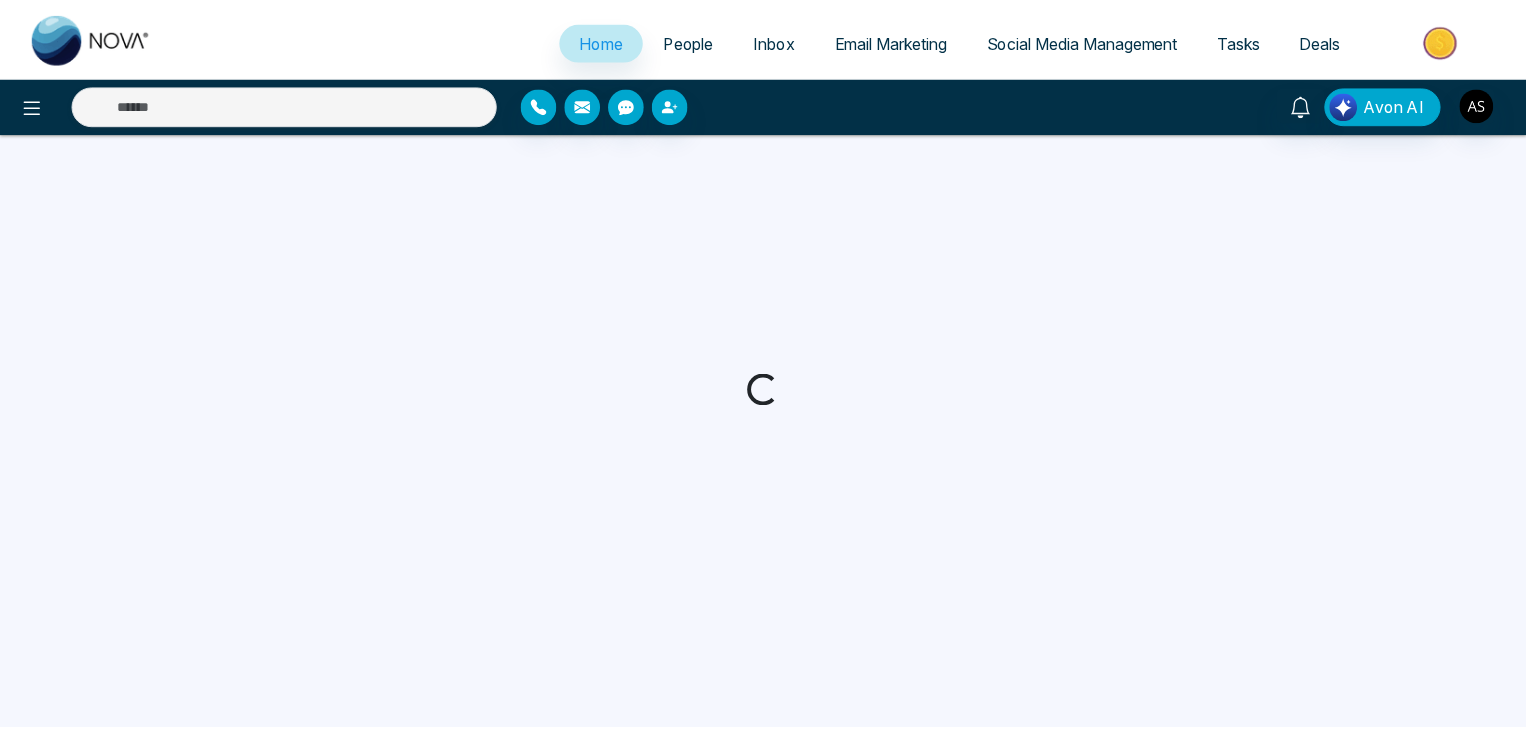 scroll, scrollTop: 0, scrollLeft: 0, axis: both 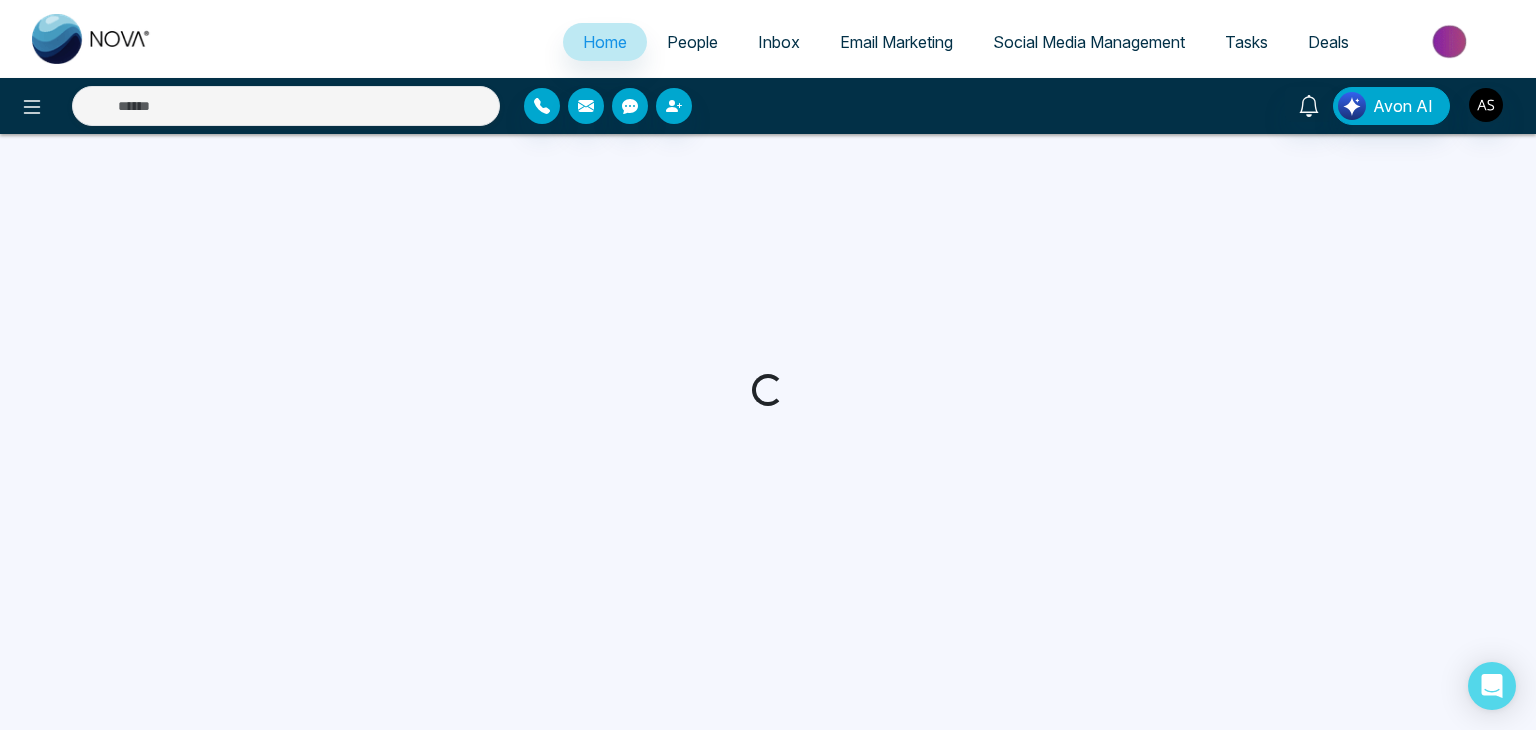 select on "*" 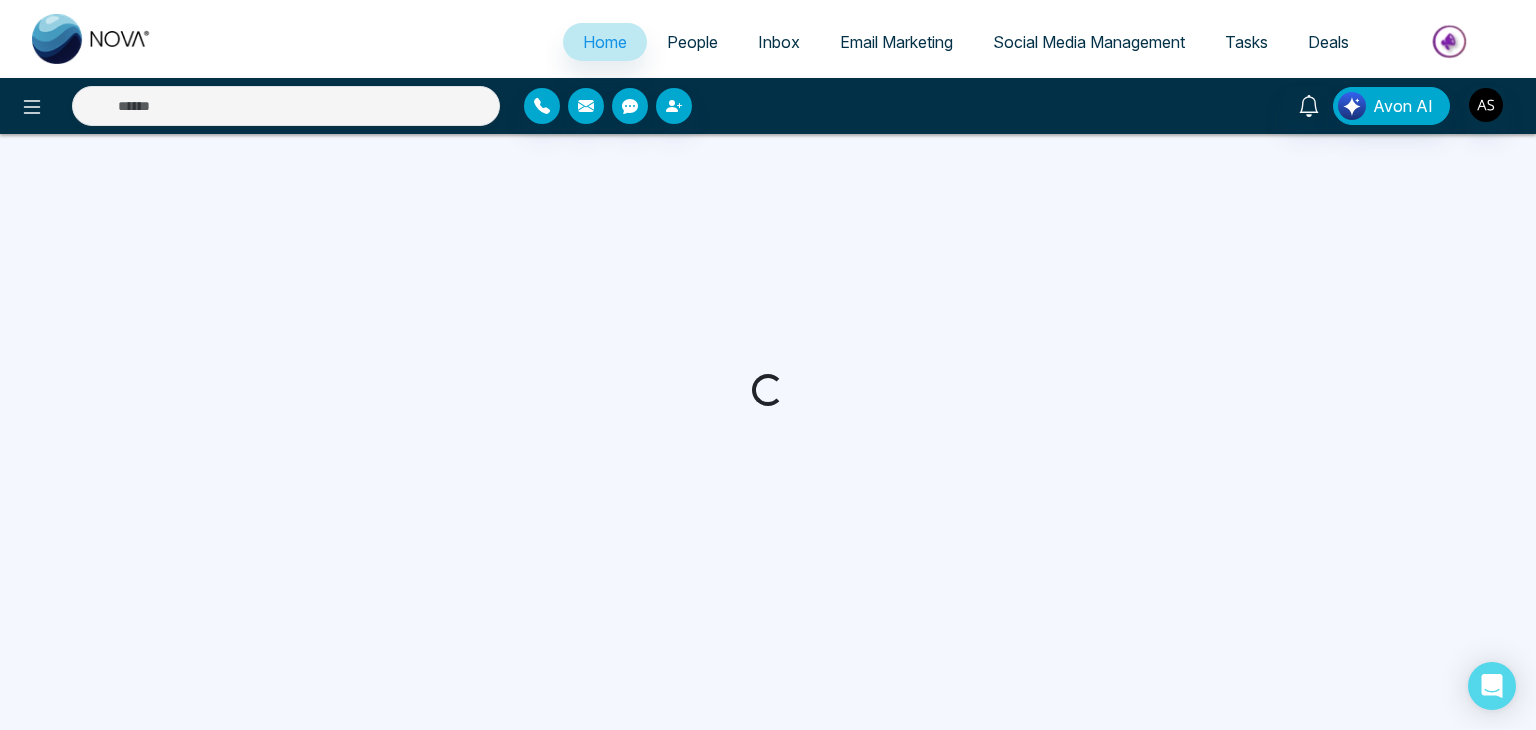 select on "*" 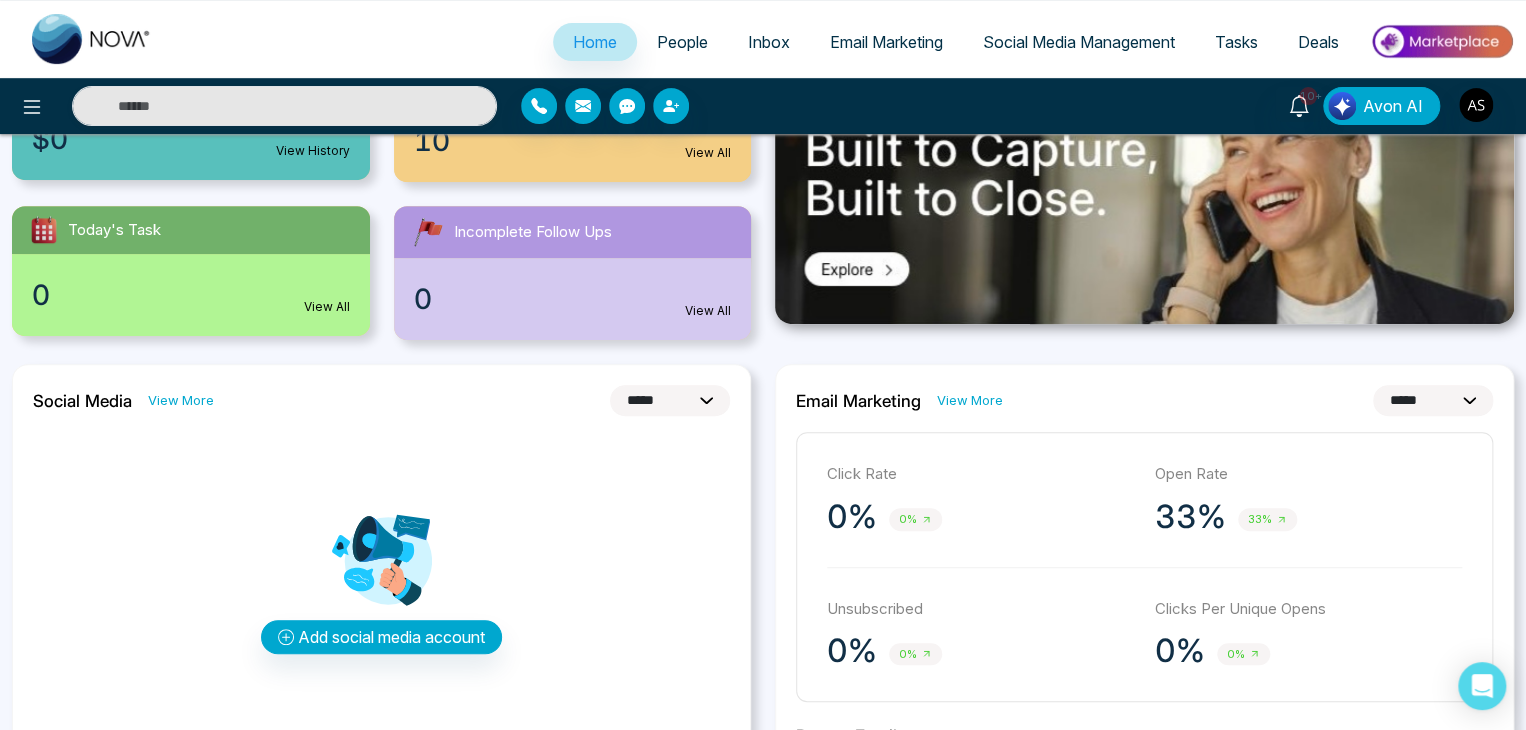 scroll, scrollTop: 0, scrollLeft: 0, axis: both 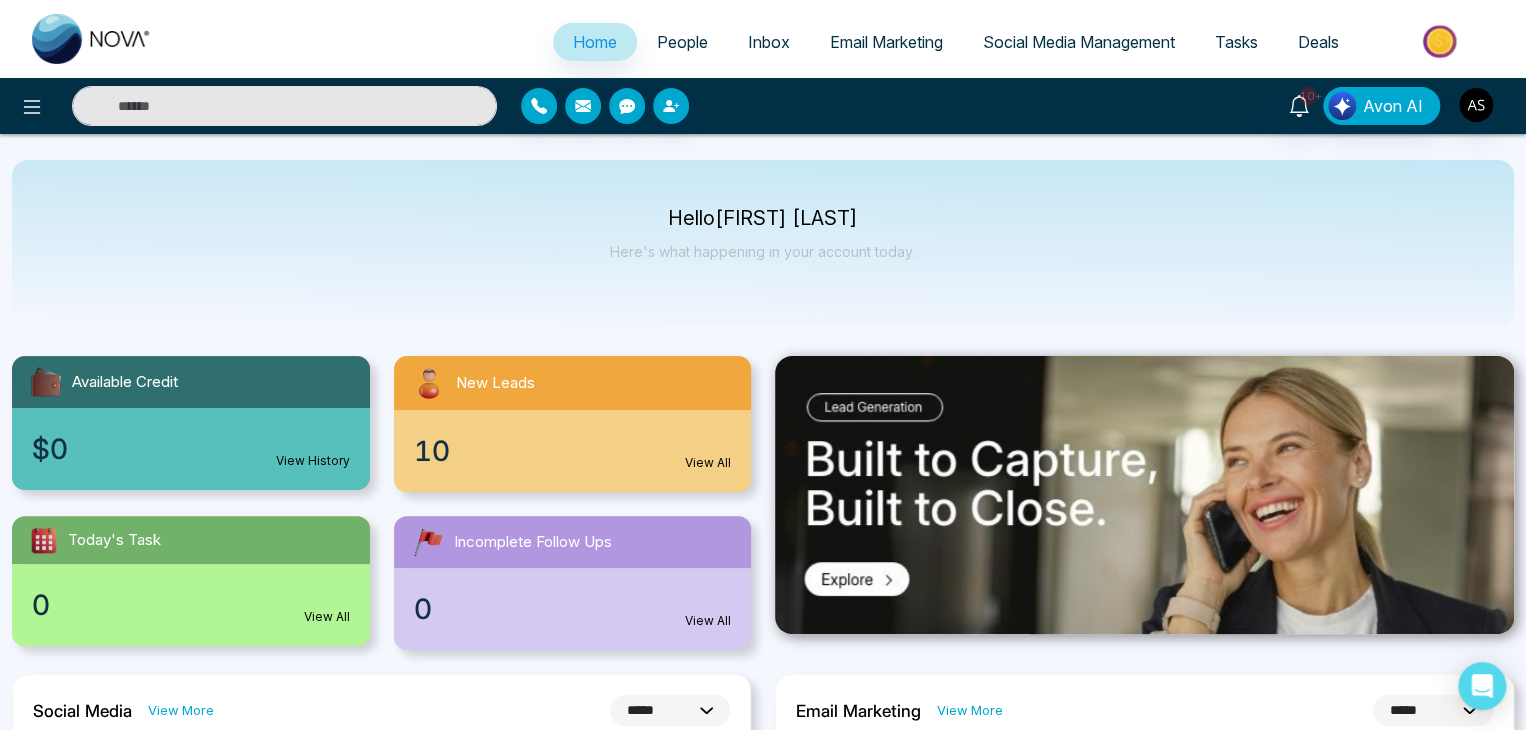click on "People" at bounding box center [682, 42] 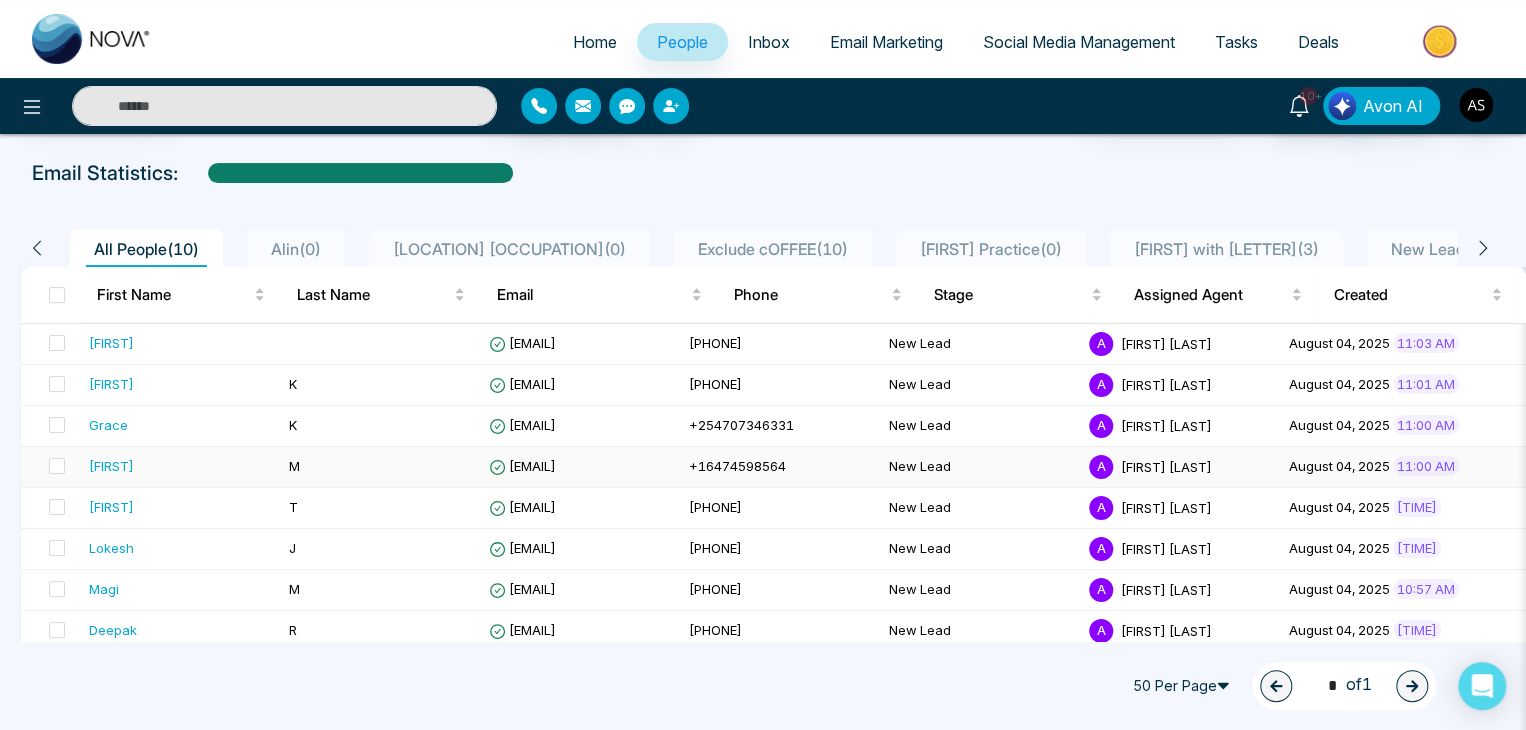 scroll, scrollTop: 180, scrollLeft: 0, axis: vertical 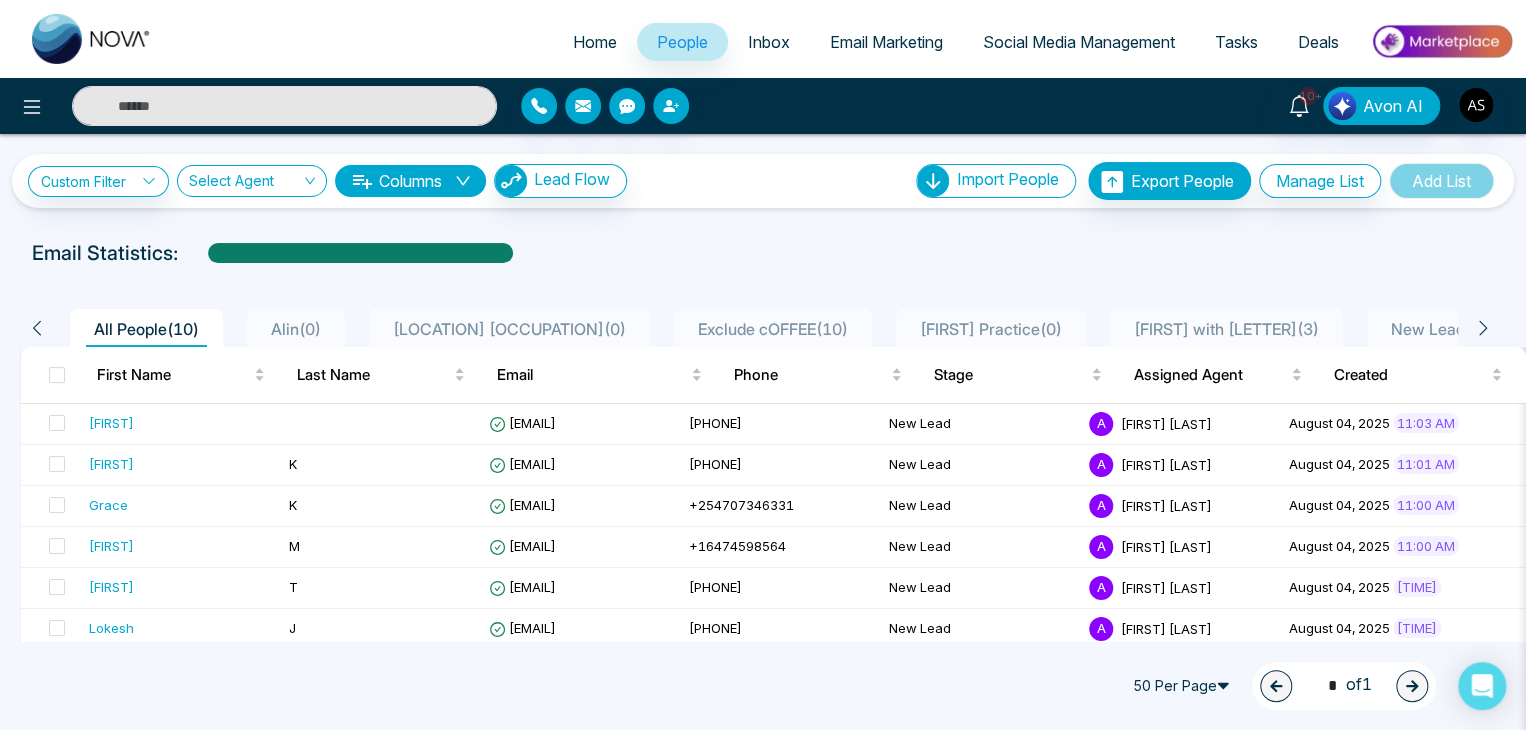 click on "Columns" at bounding box center [410, 181] 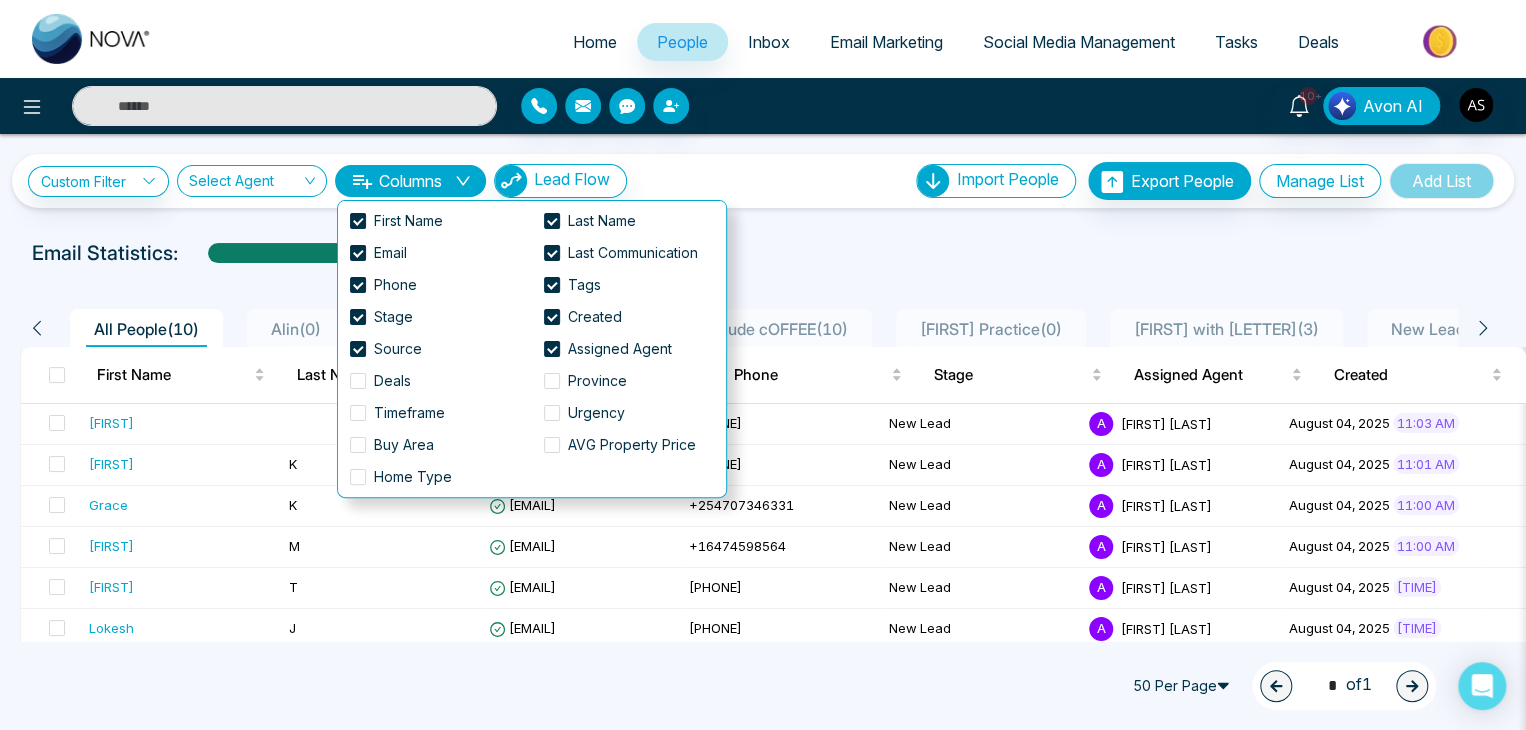 click on "Columns" at bounding box center (410, 181) 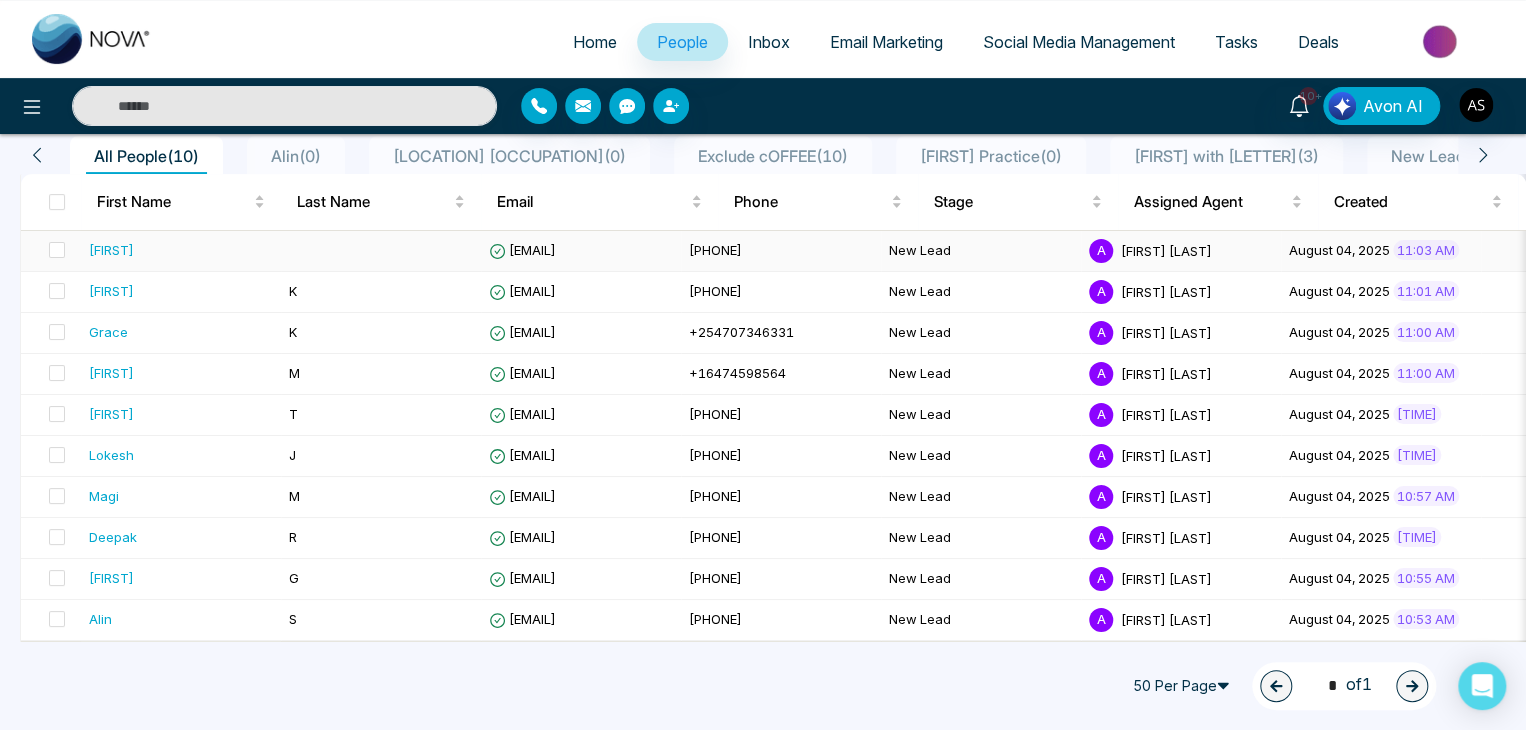 scroll, scrollTop: 0, scrollLeft: 0, axis: both 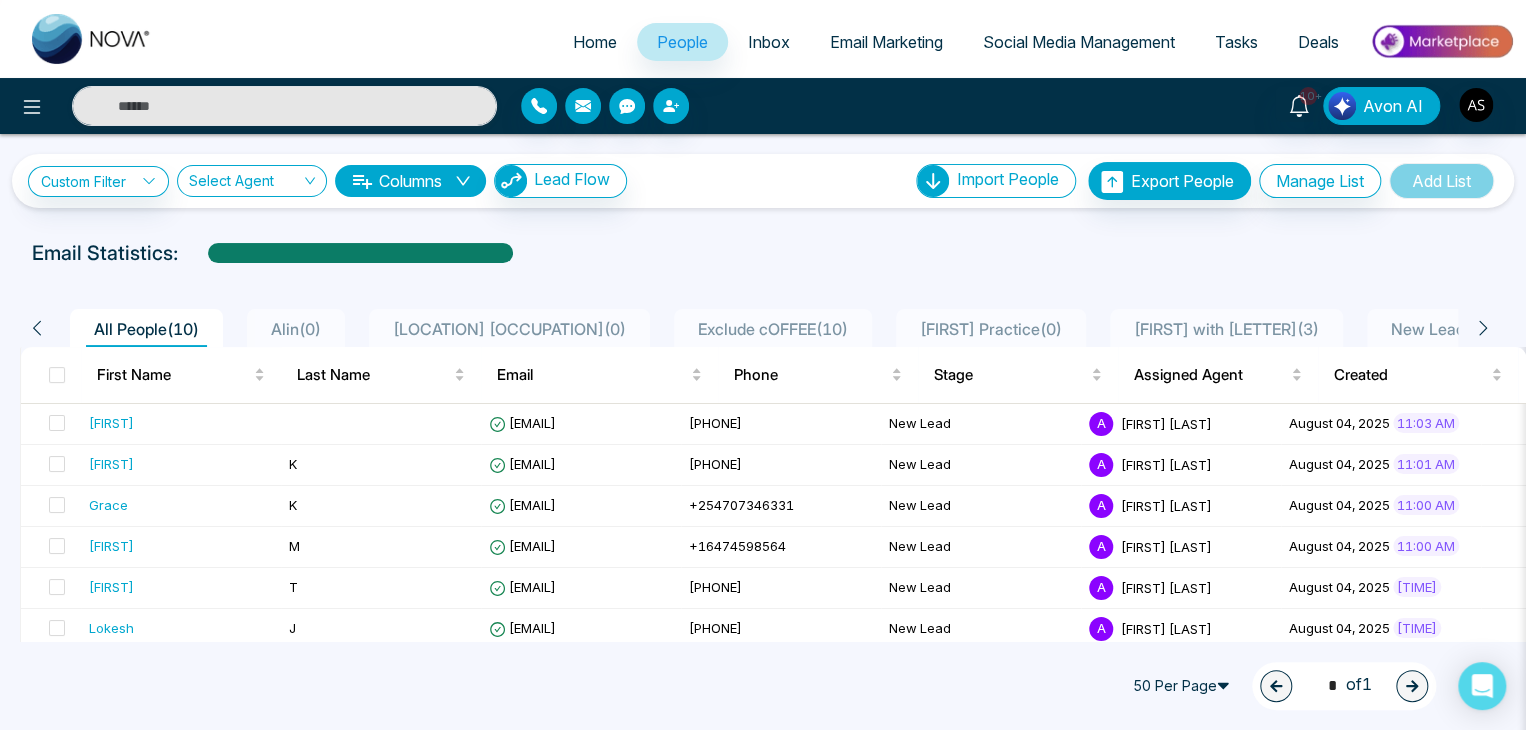 click on "Inbox" at bounding box center (769, 42) 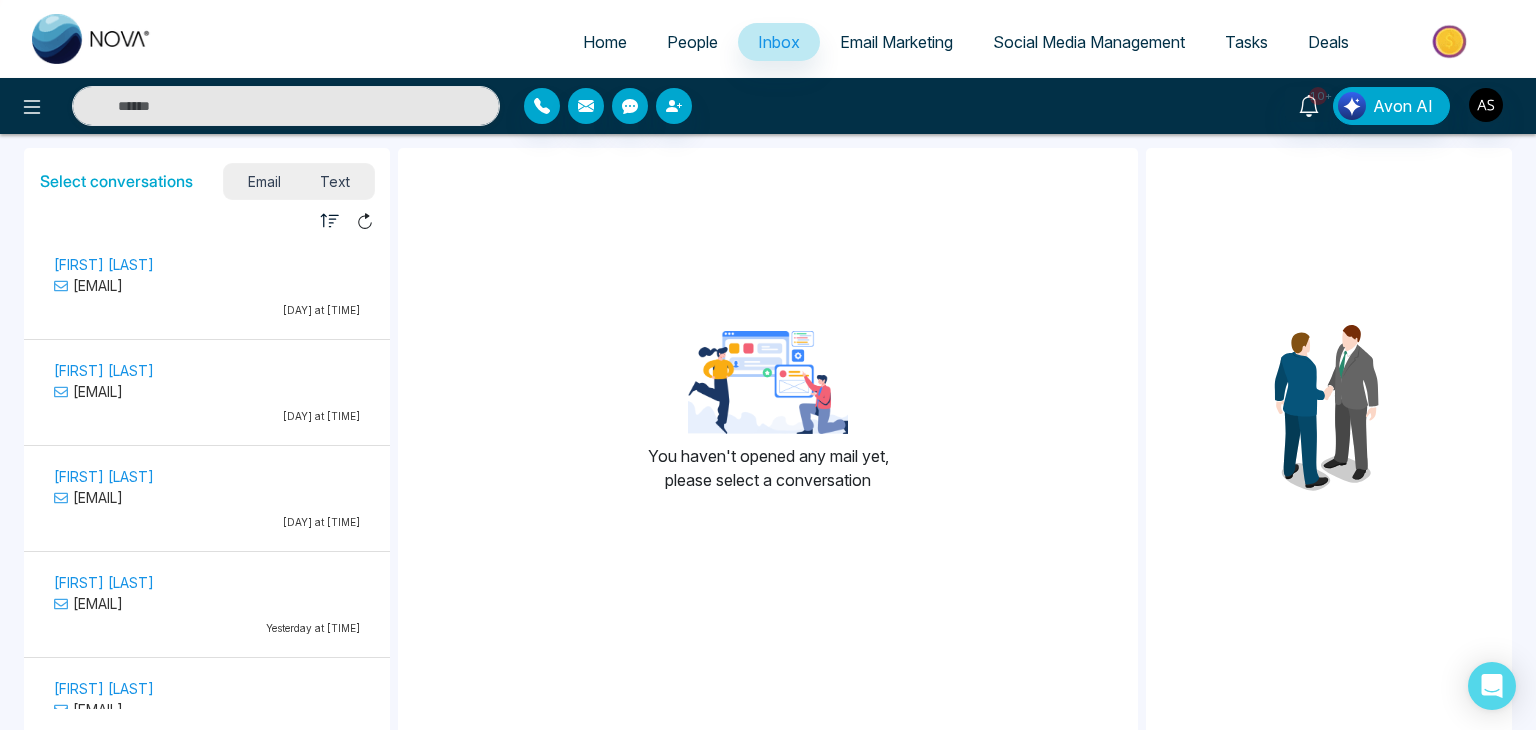 click on "Email Marketing" at bounding box center [896, 42] 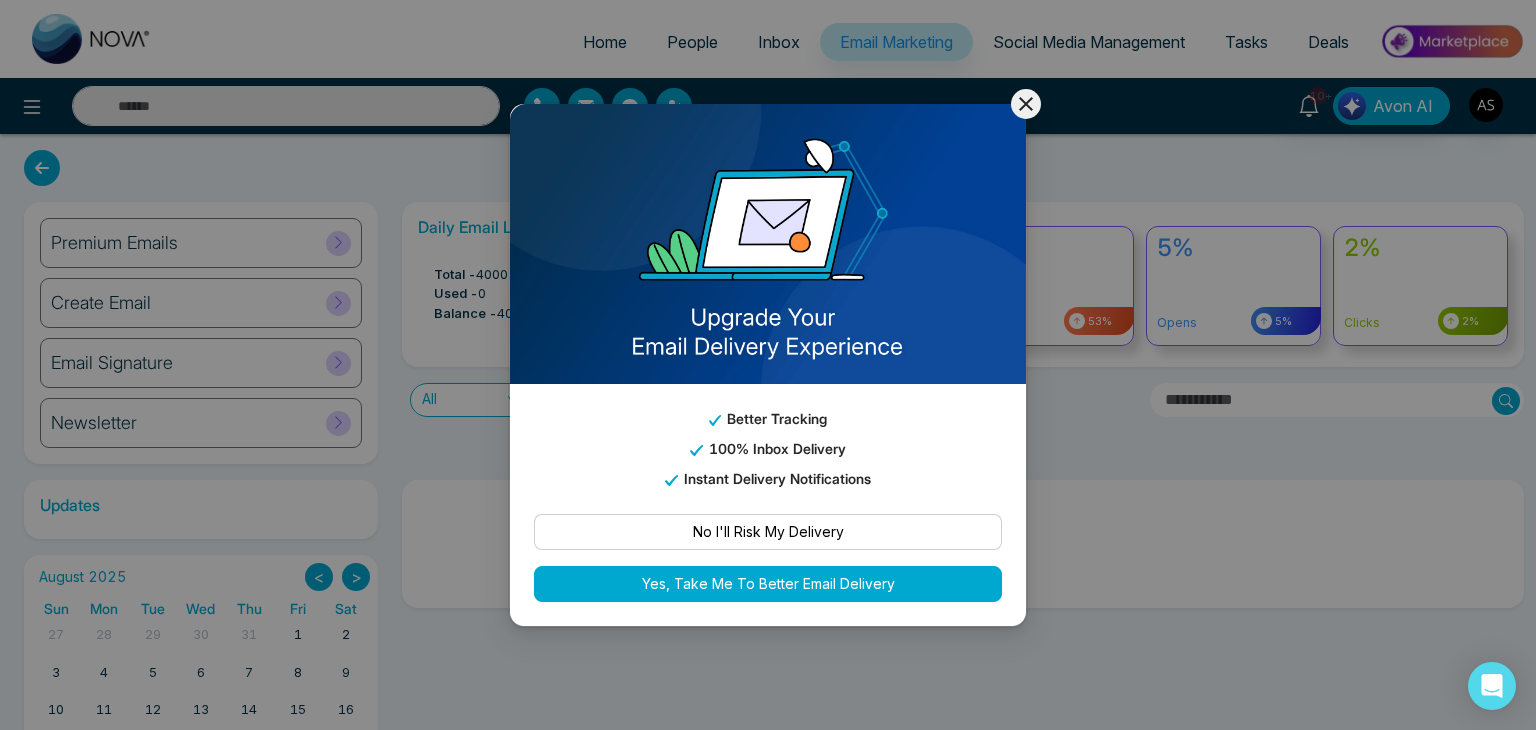 click 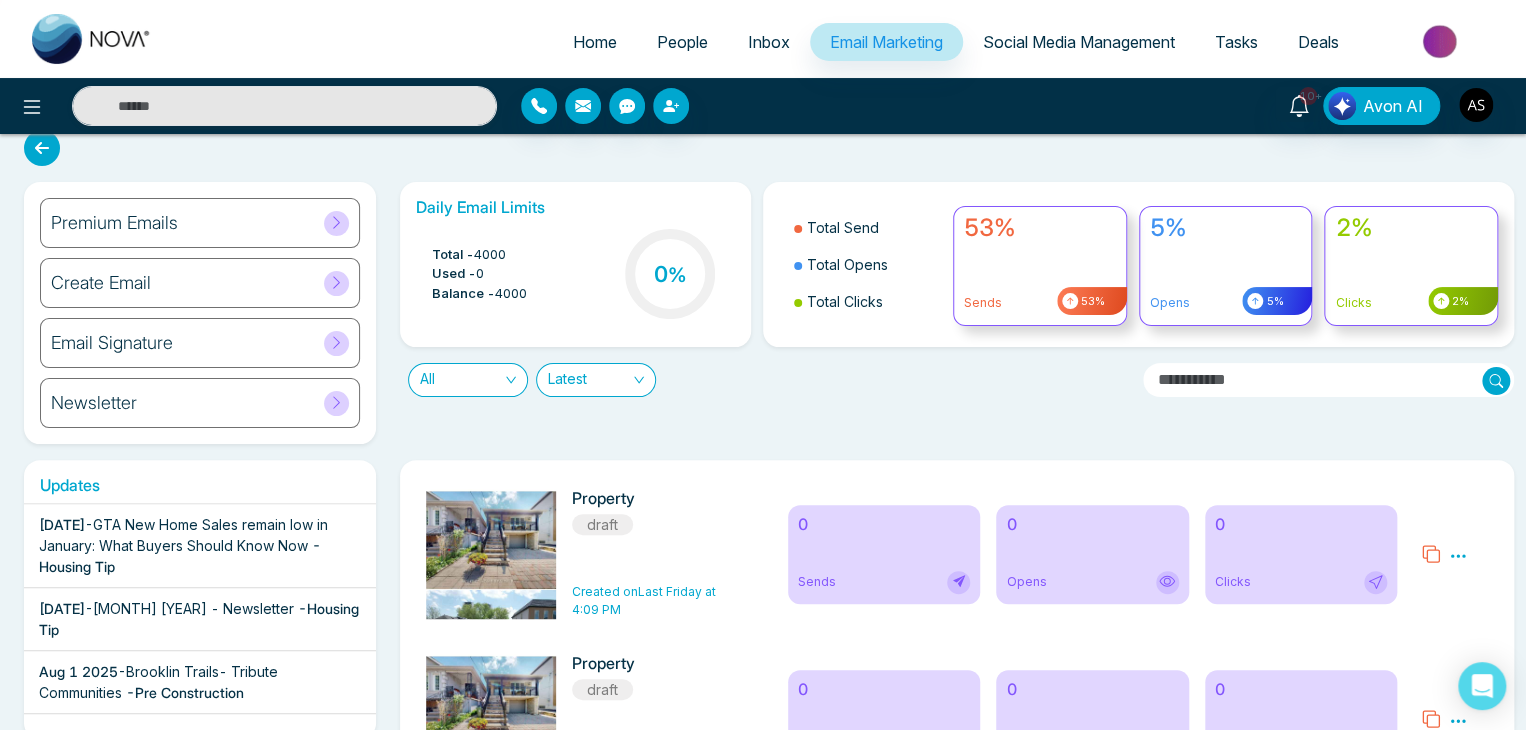 scroll, scrollTop: 0, scrollLeft: 0, axis: both 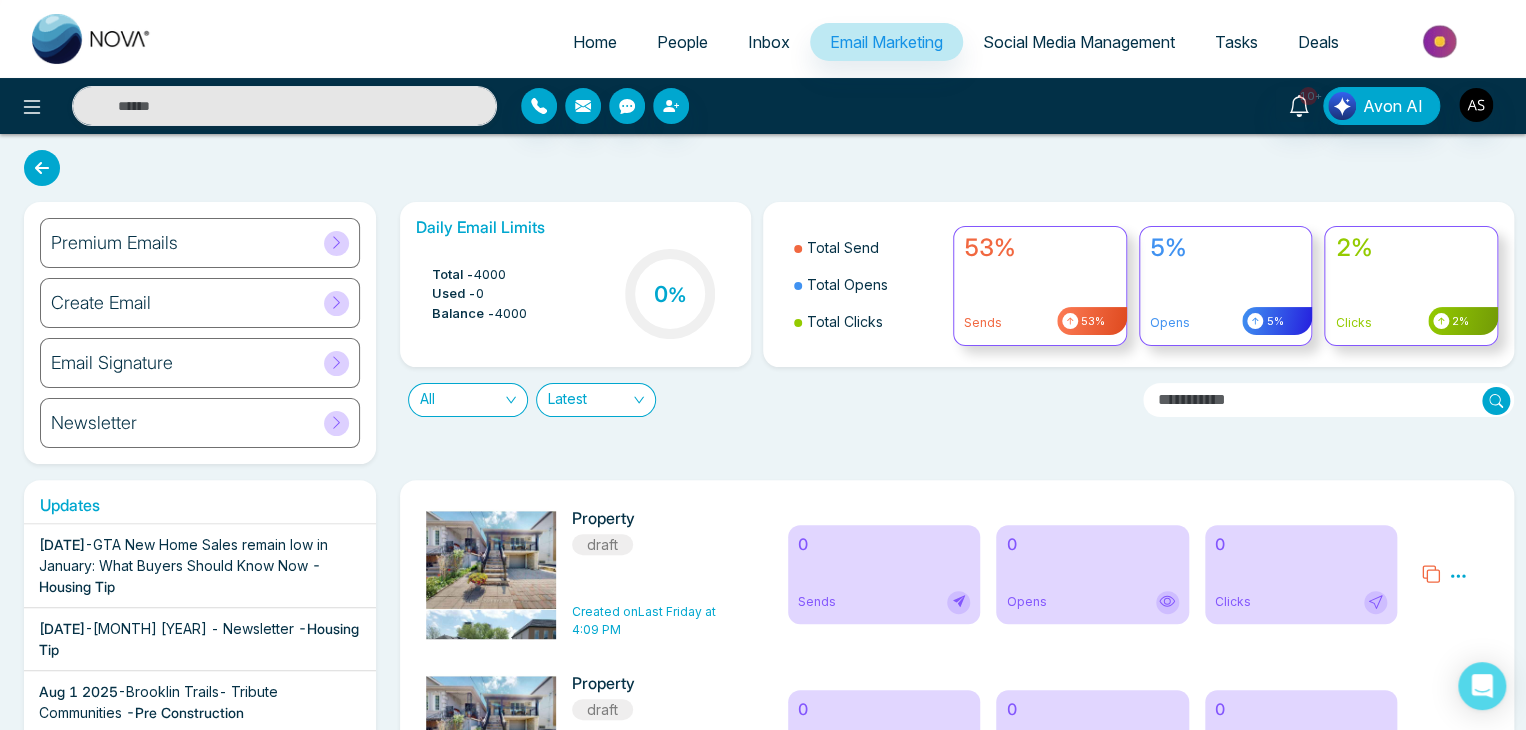 click on "Premium Emails" at bounding box center (200, 243) 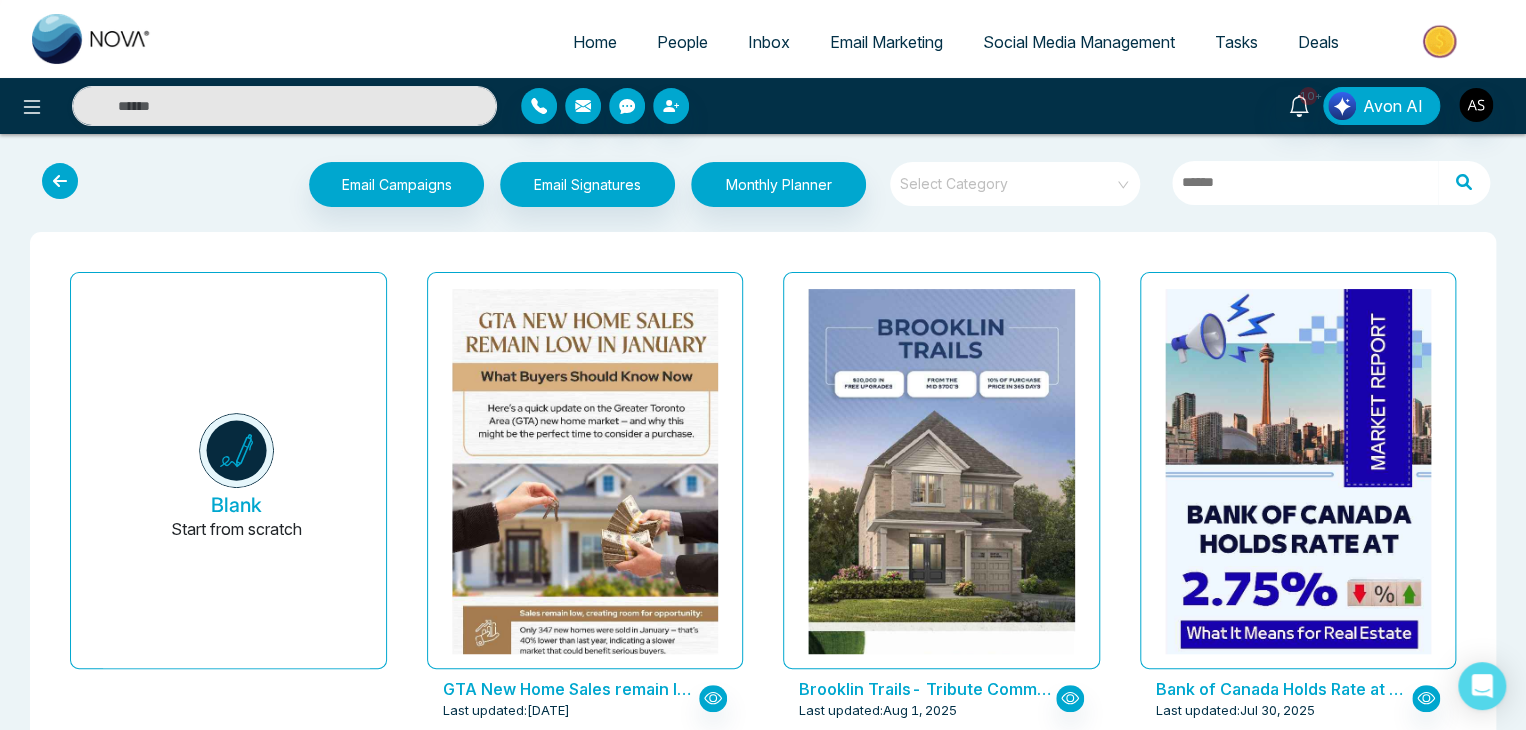 click at bounding box center (1008, 184) 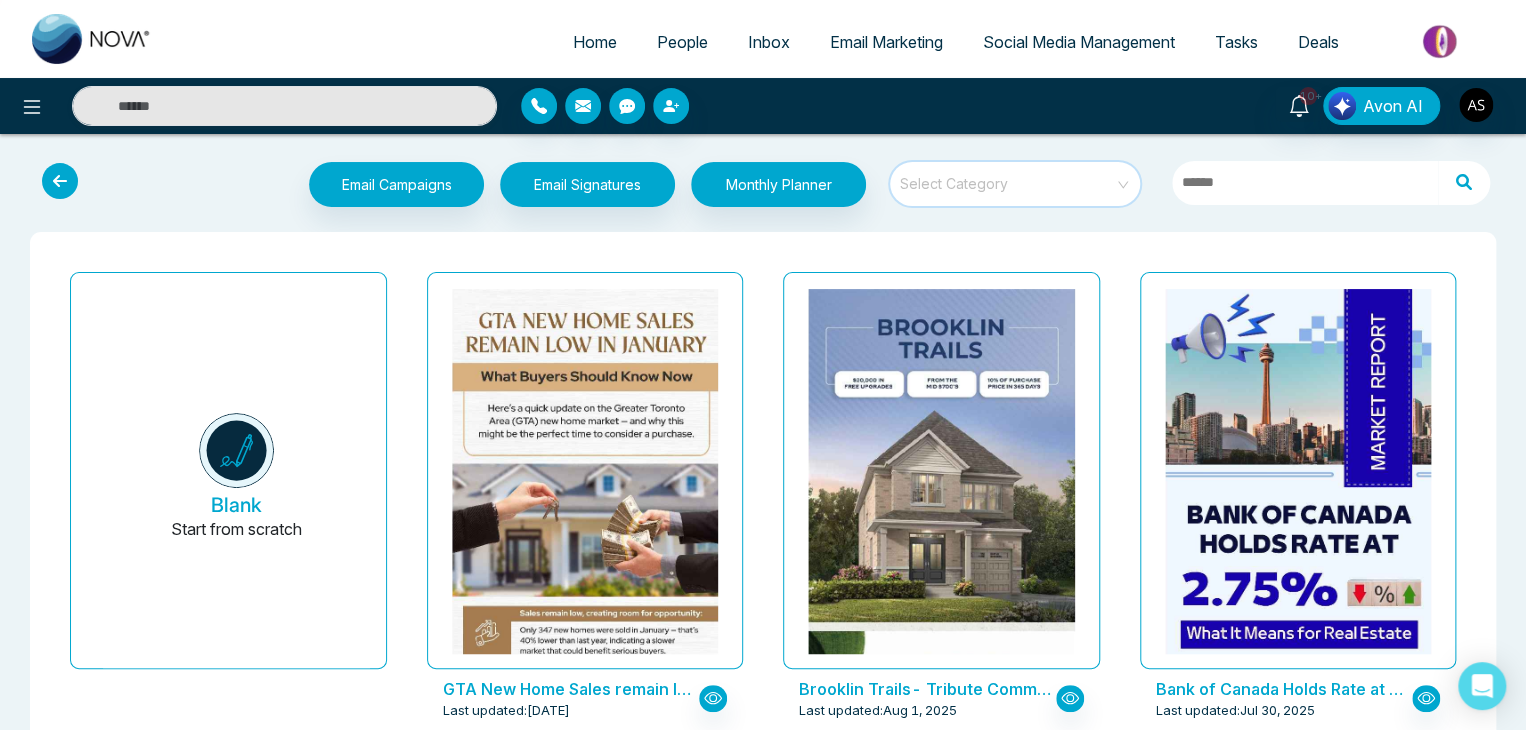click at bounding box center [1008, 177] 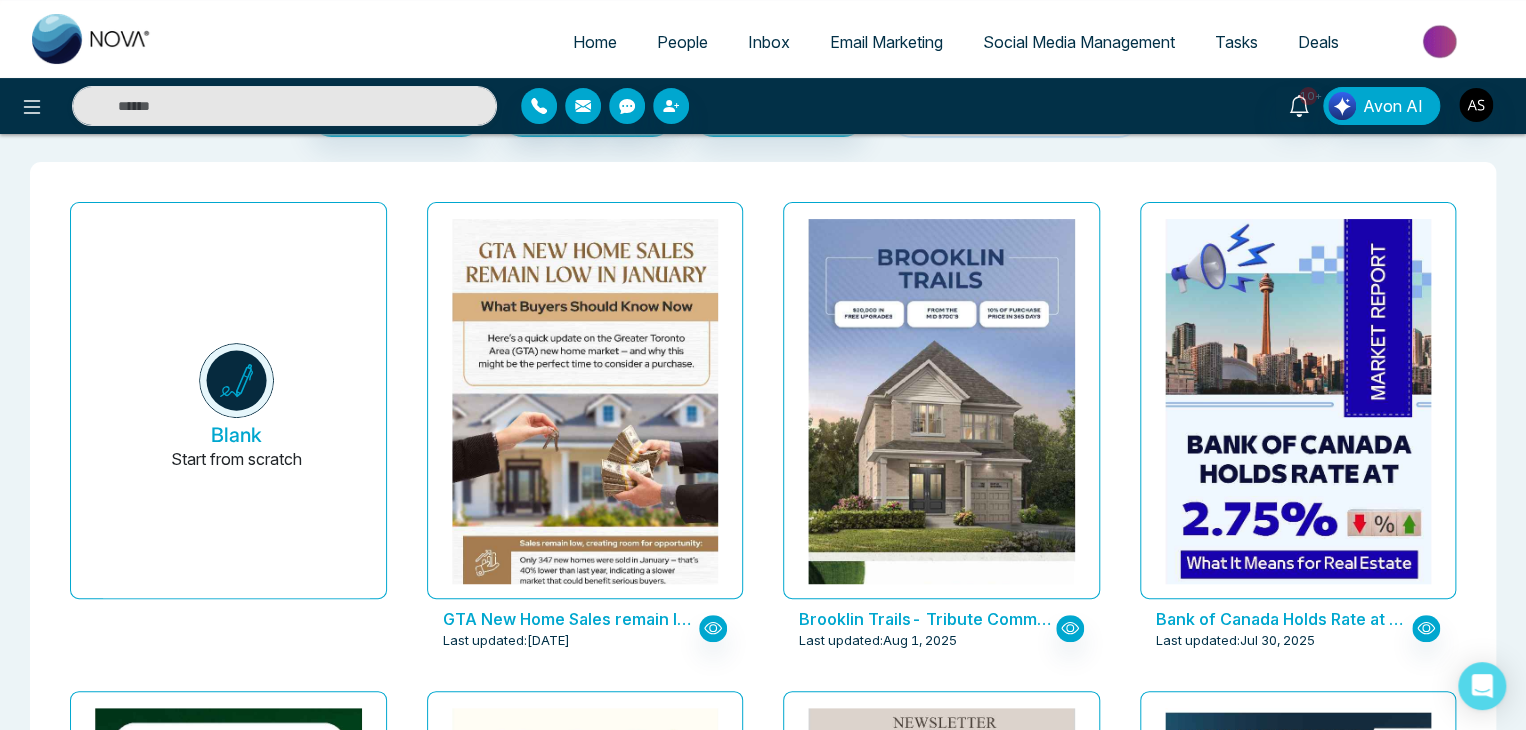 scroll, scrollTop: 0, scrollLeft: 0, axis: both 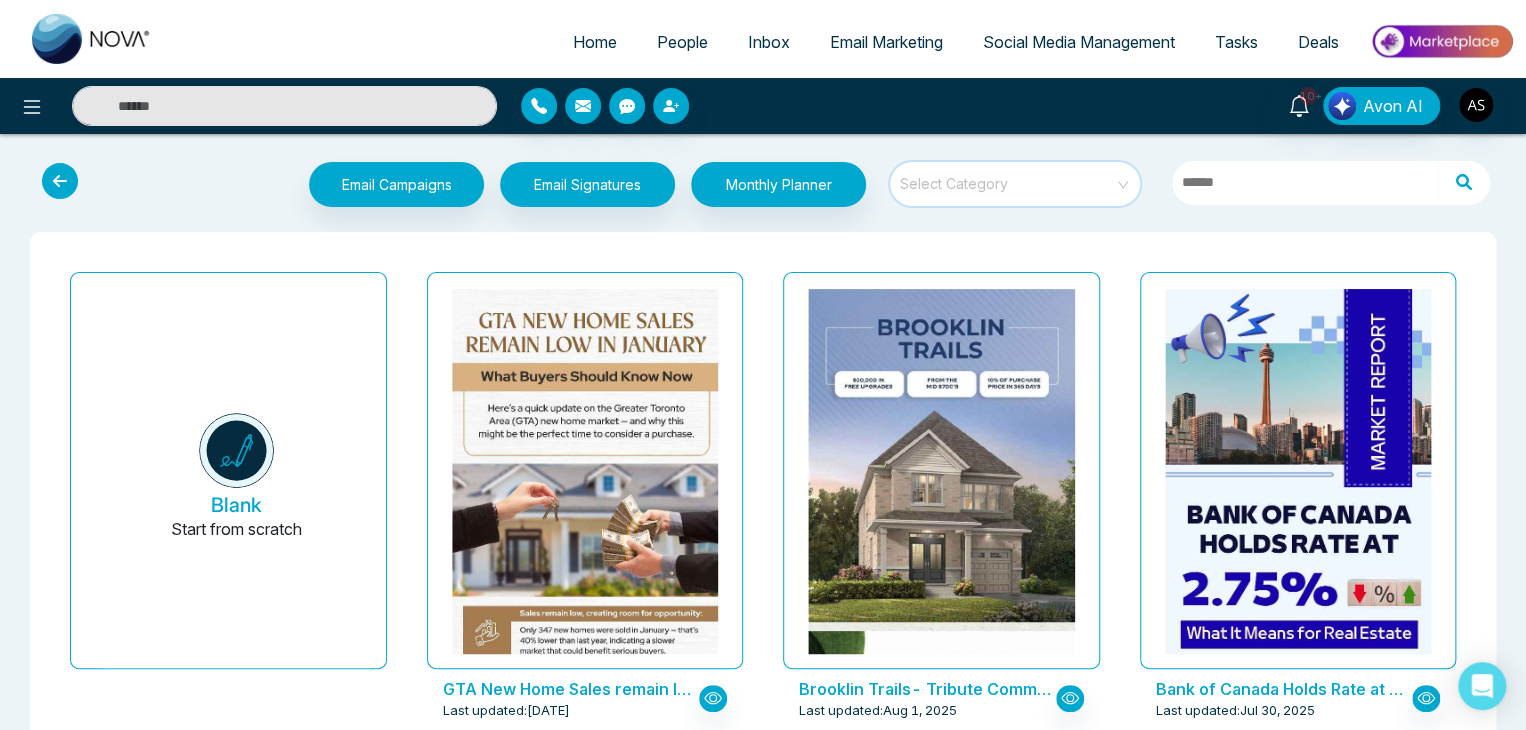 click at bounding box center (1008, 184) 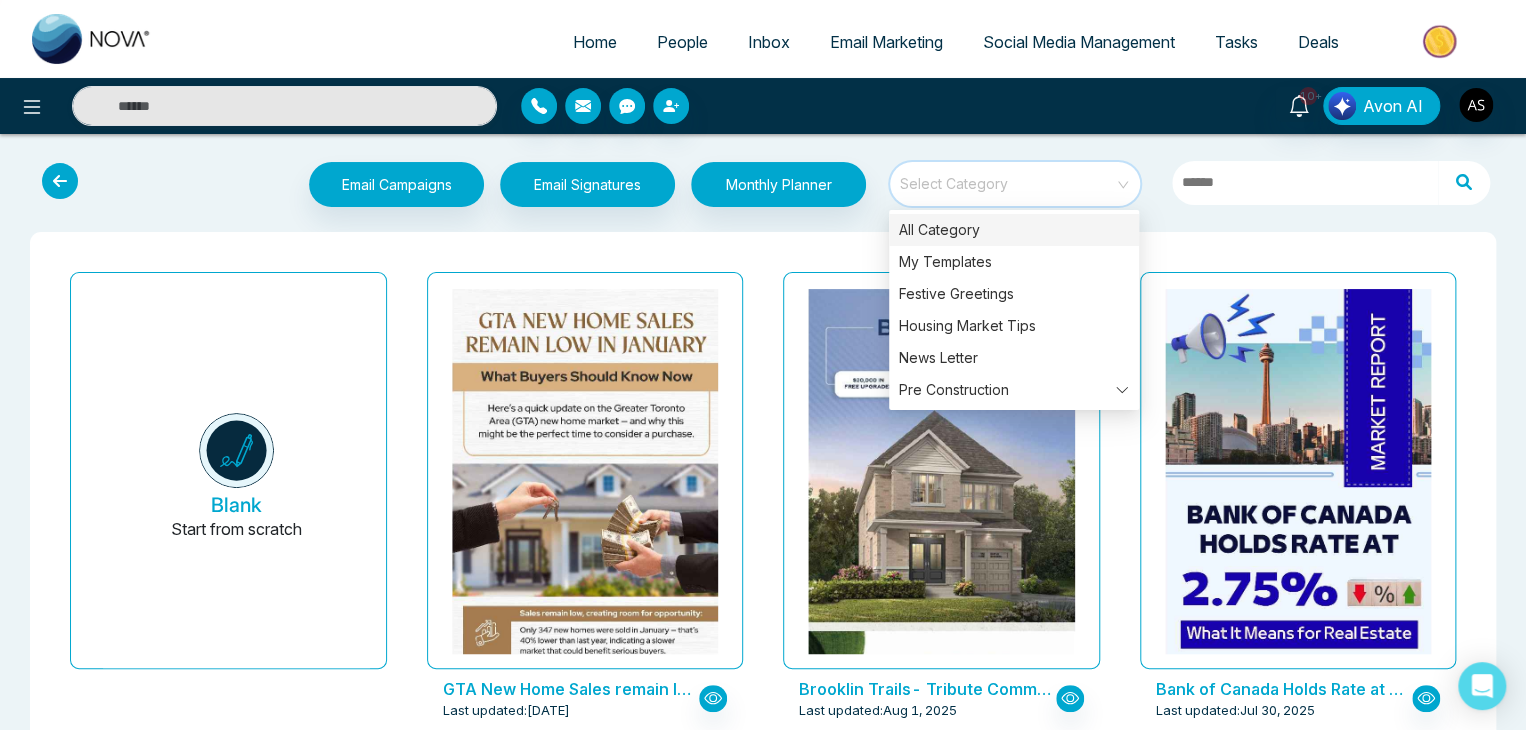 click at bounding box center (1008, 184) 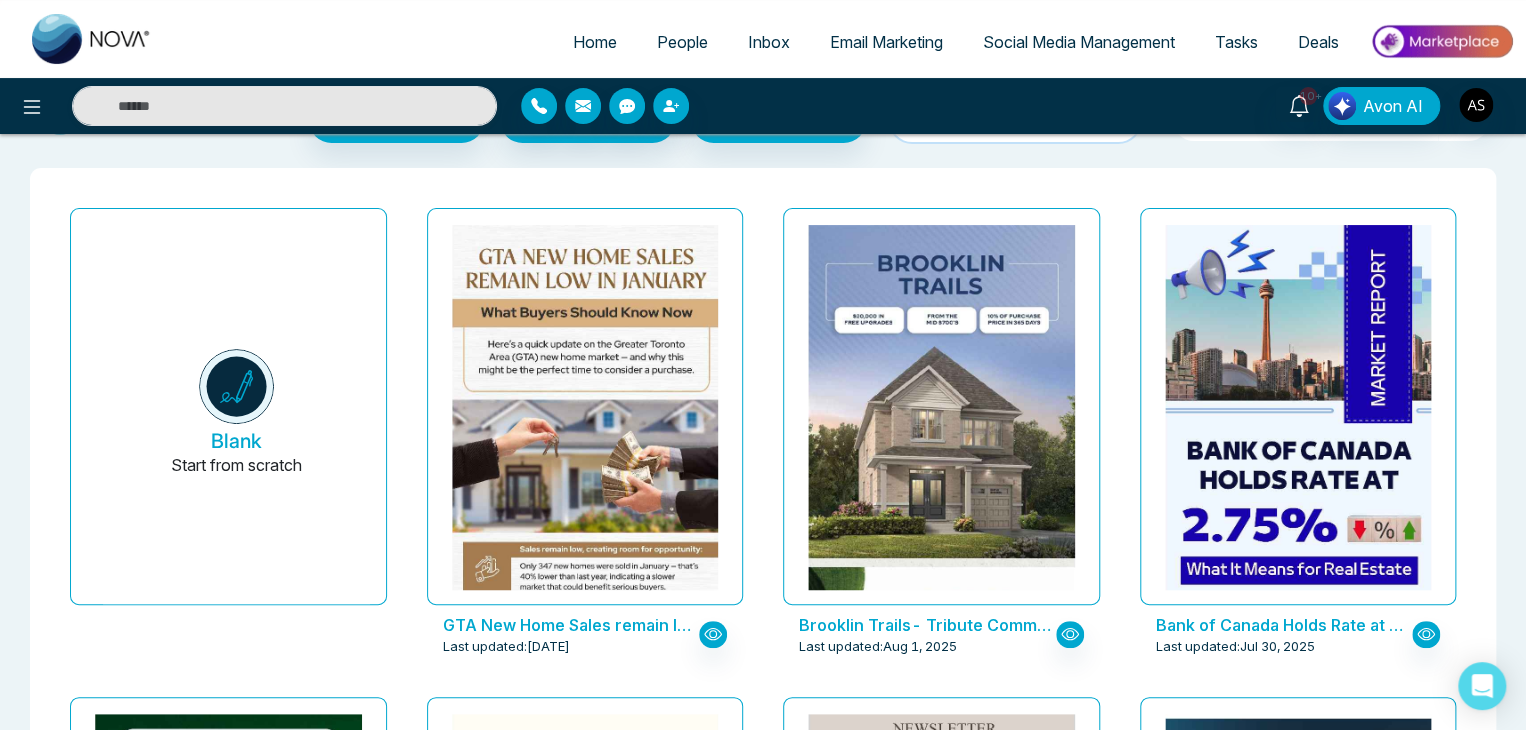 scroll, scrollTop: 0, scrollLeft: 0, axis: both 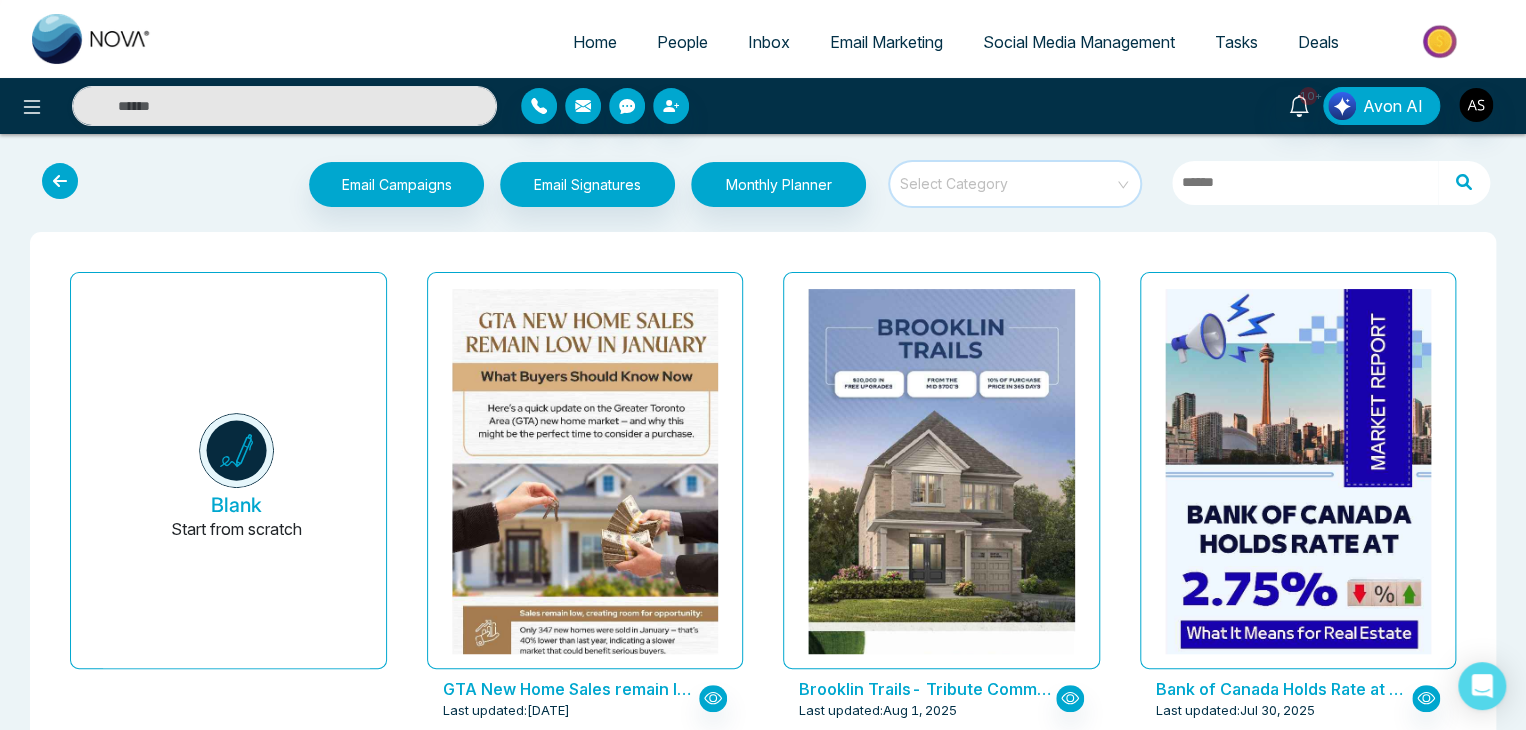 click at bounding box center (1008, 184) 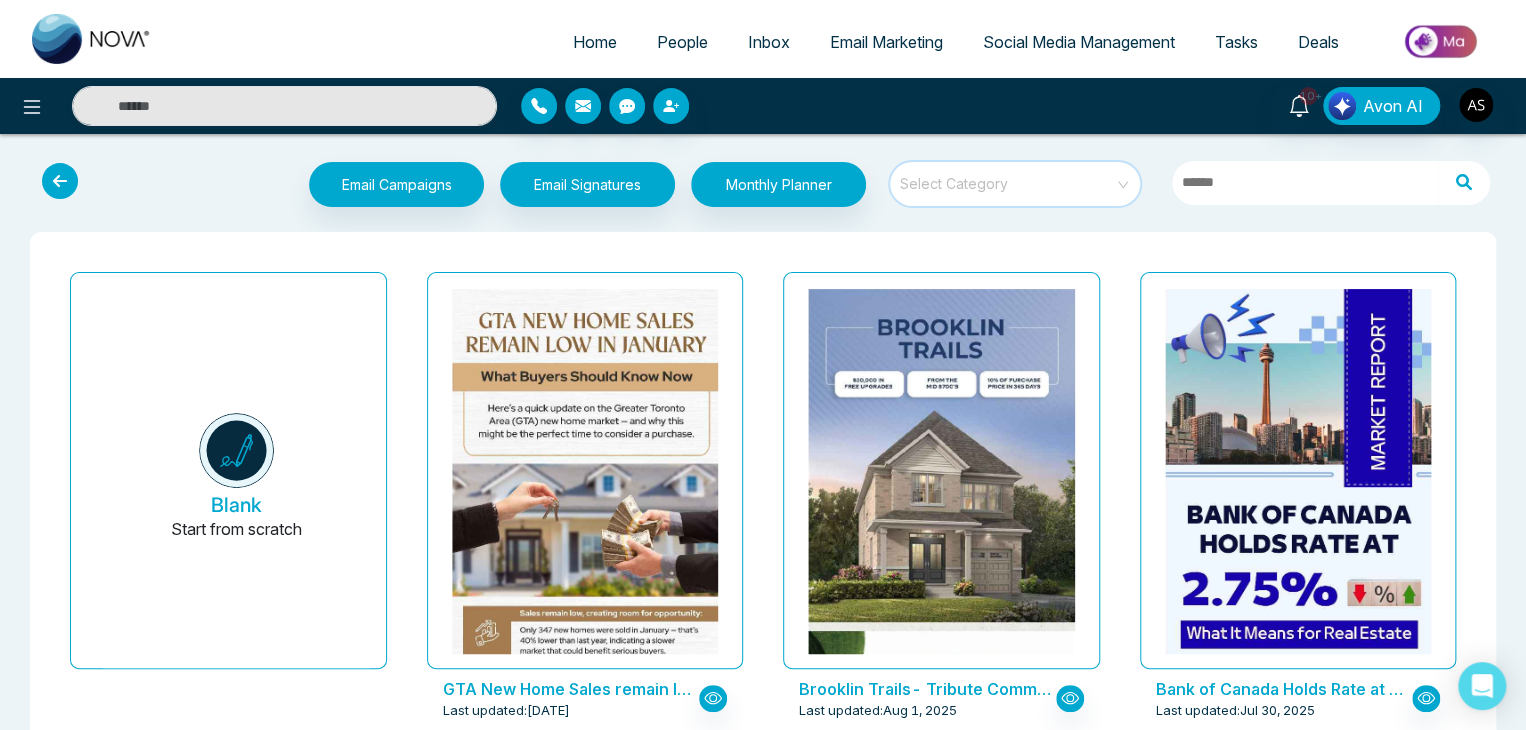 click at bounding box center [1008, 184] 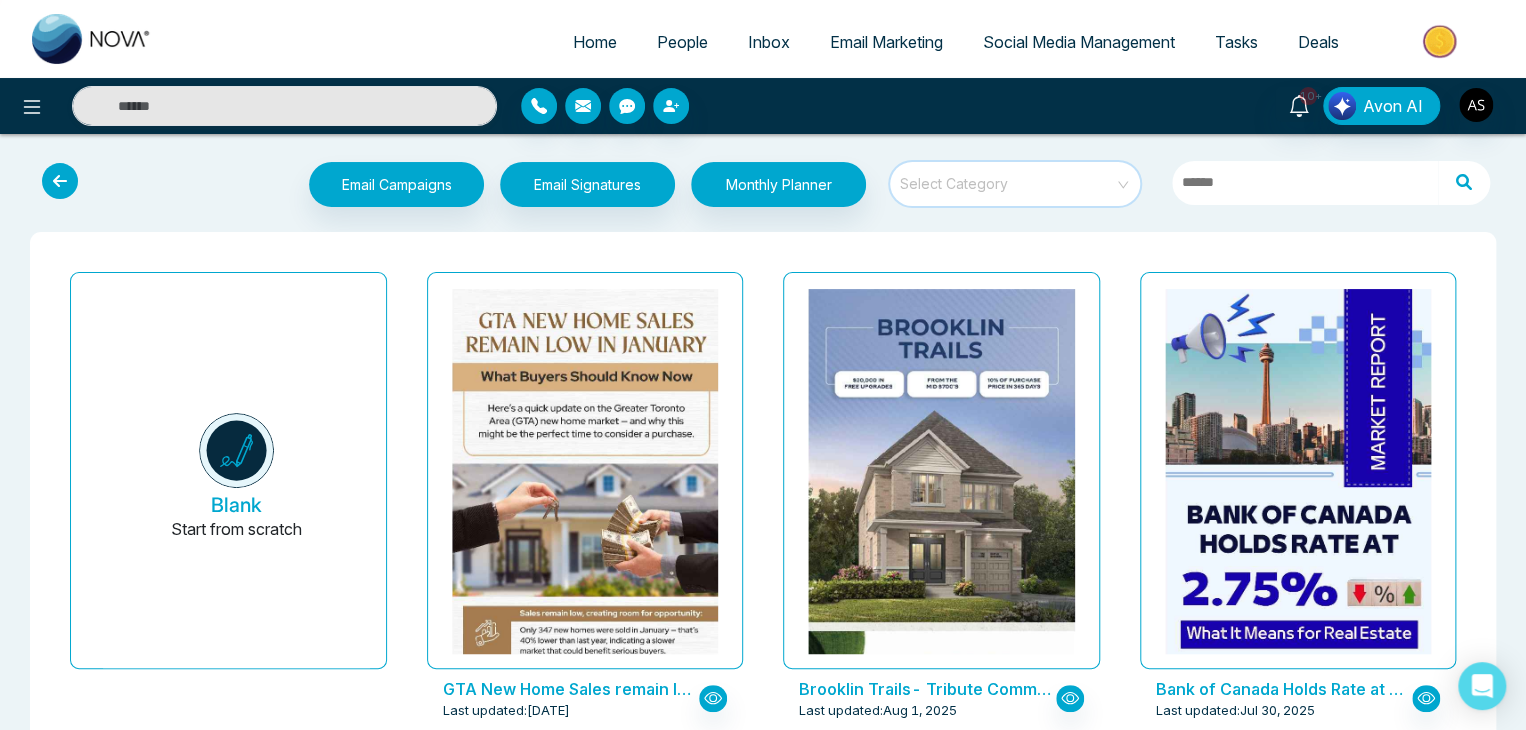 click on "Social Media Management" at bounding box center (1079, 42) 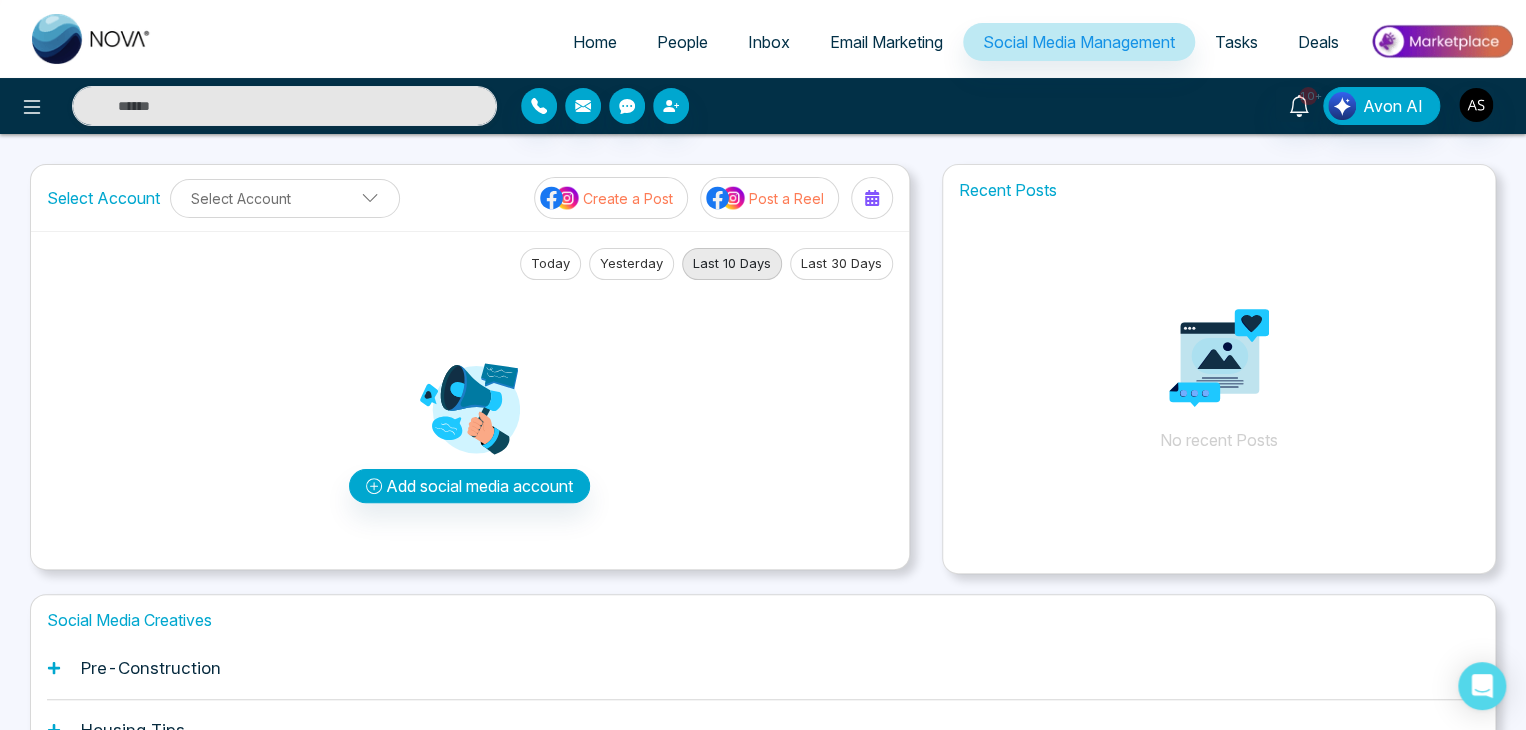 click on "10+ Avon AI" at bounding box center [763, 106] 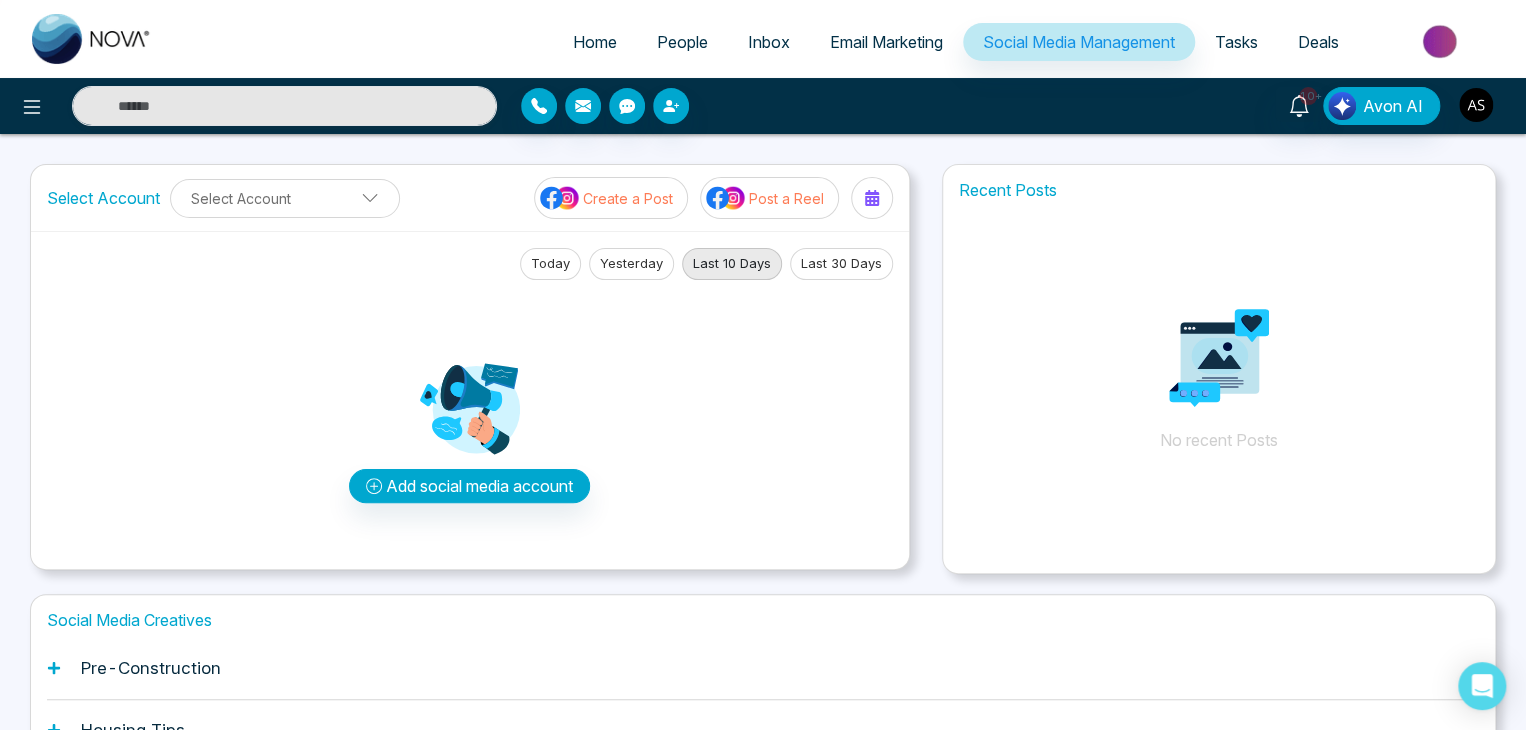 click at bounding box center [1476, 105] 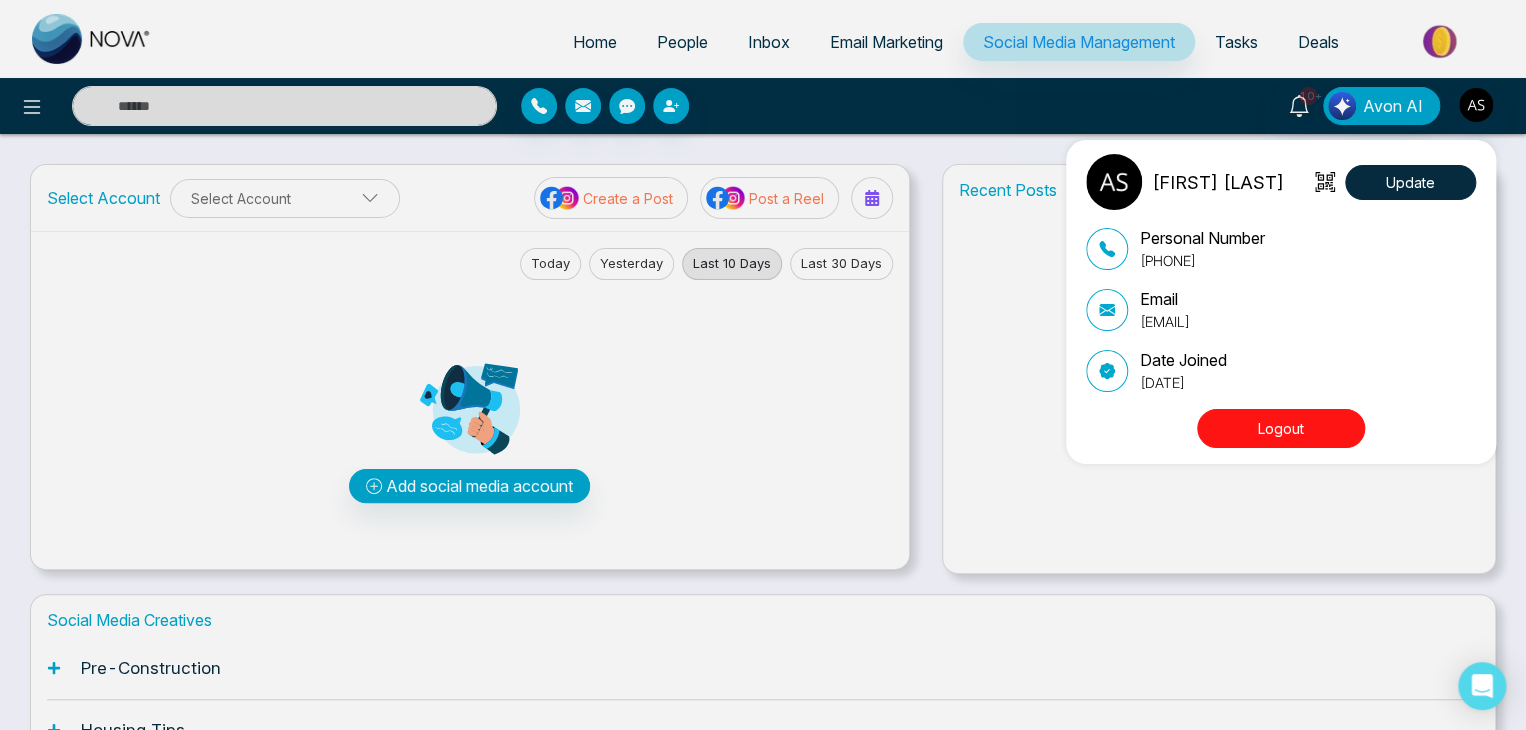 click on "Logout" at bounding box center [1281, 428] 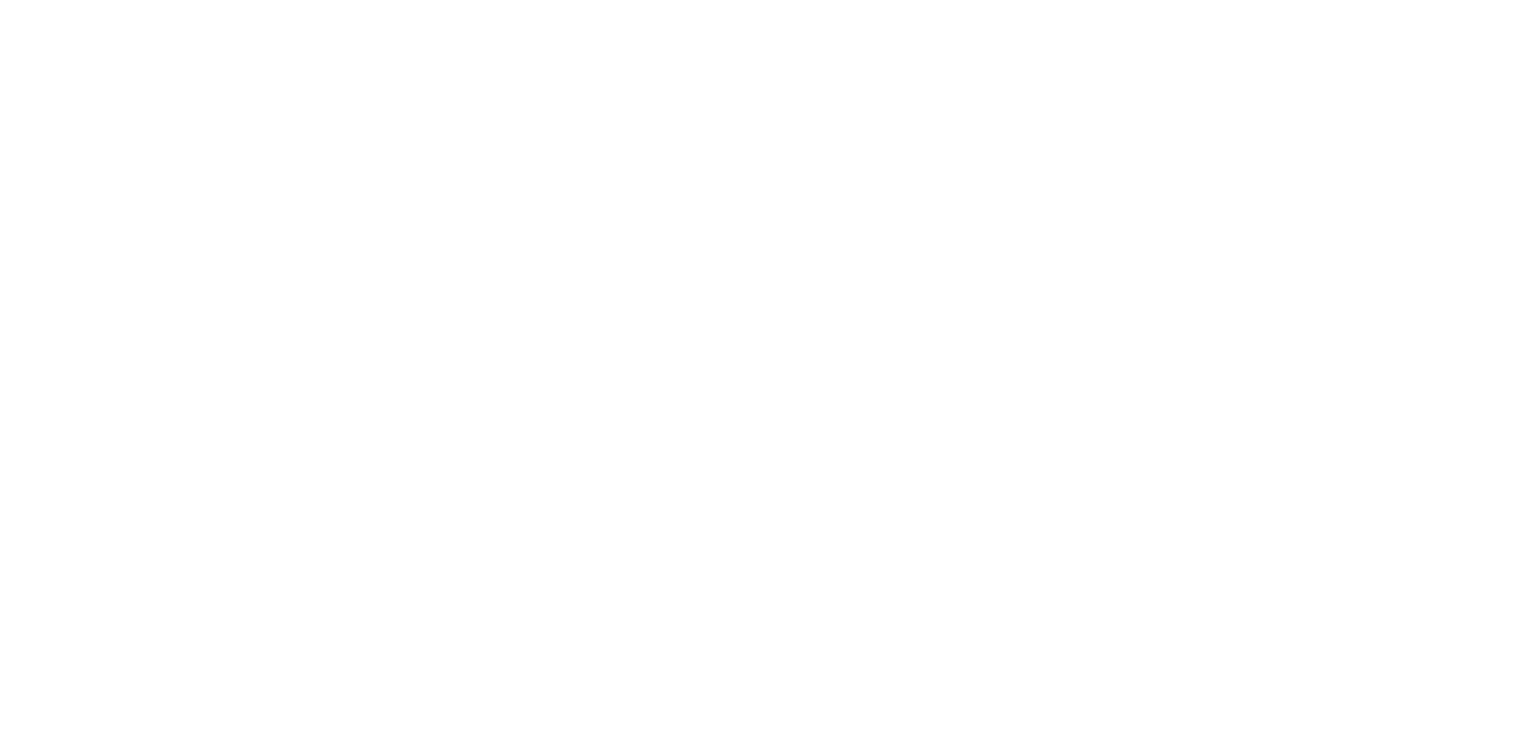 scroll, scrollTop: 0, scrollLeft: 0, axis: both 